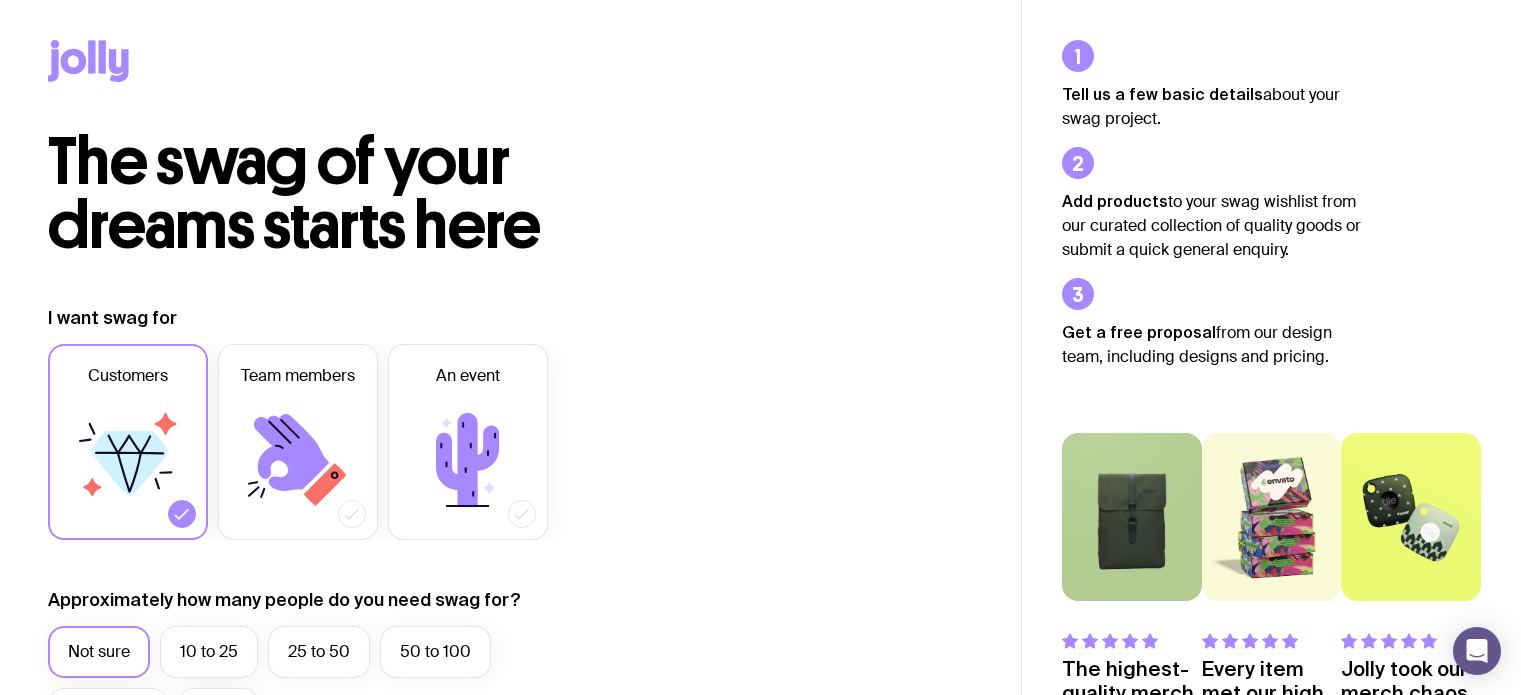 scroll, scrollTop: 0, scrollLeft: 0, axis: both 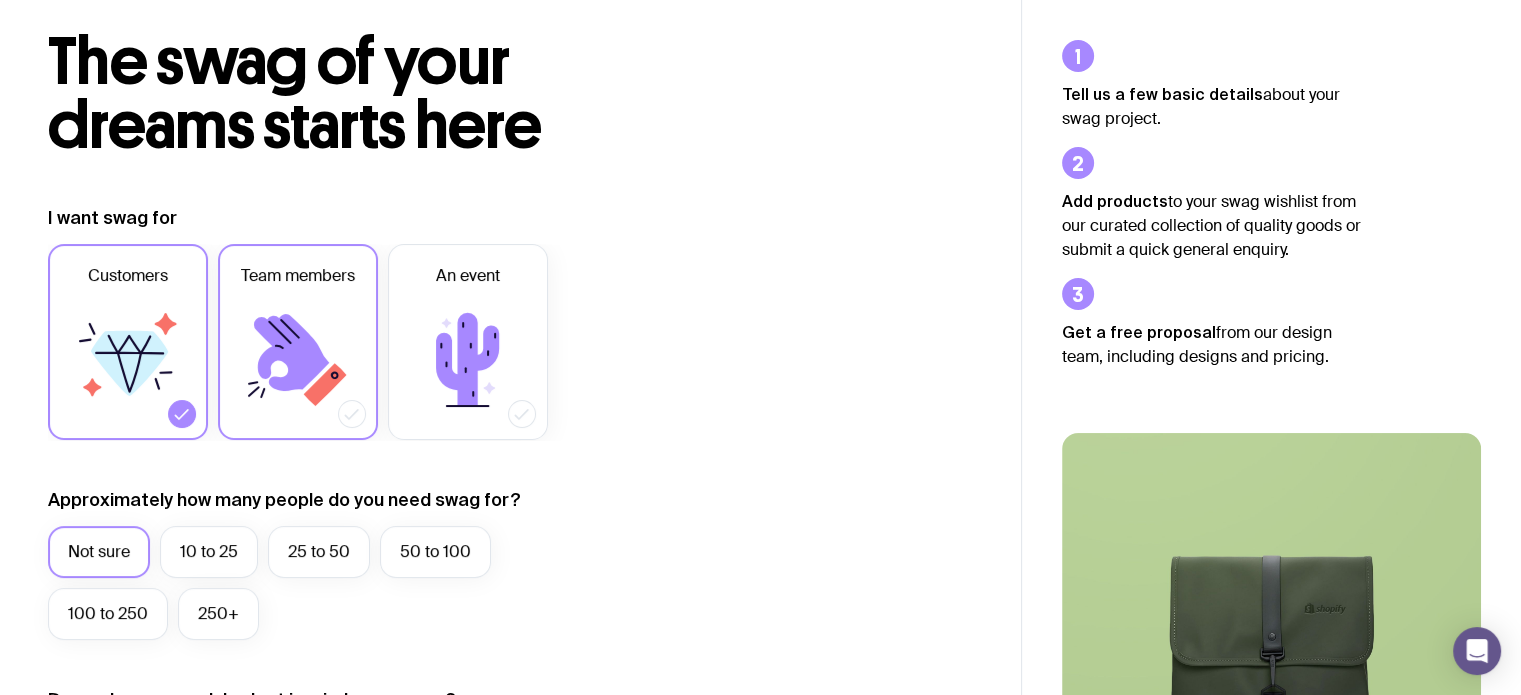 click 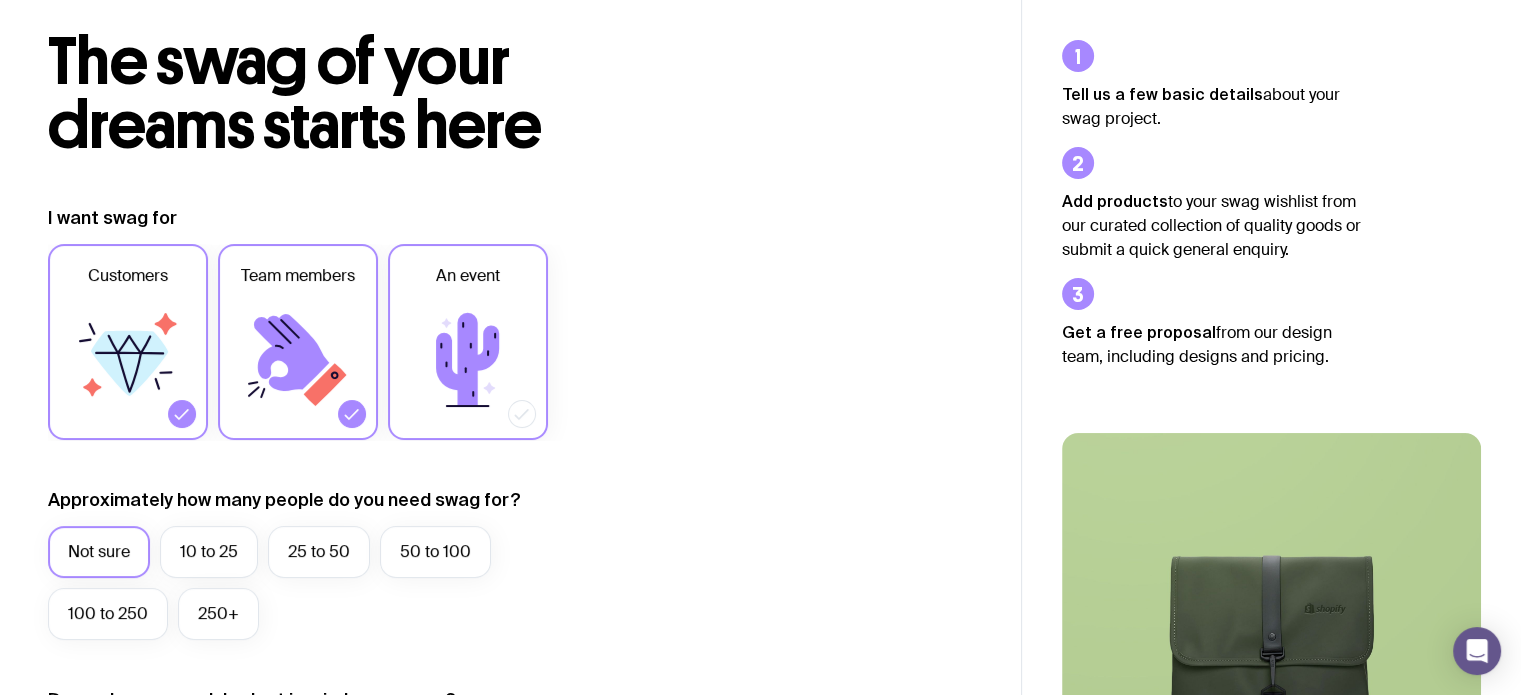 click 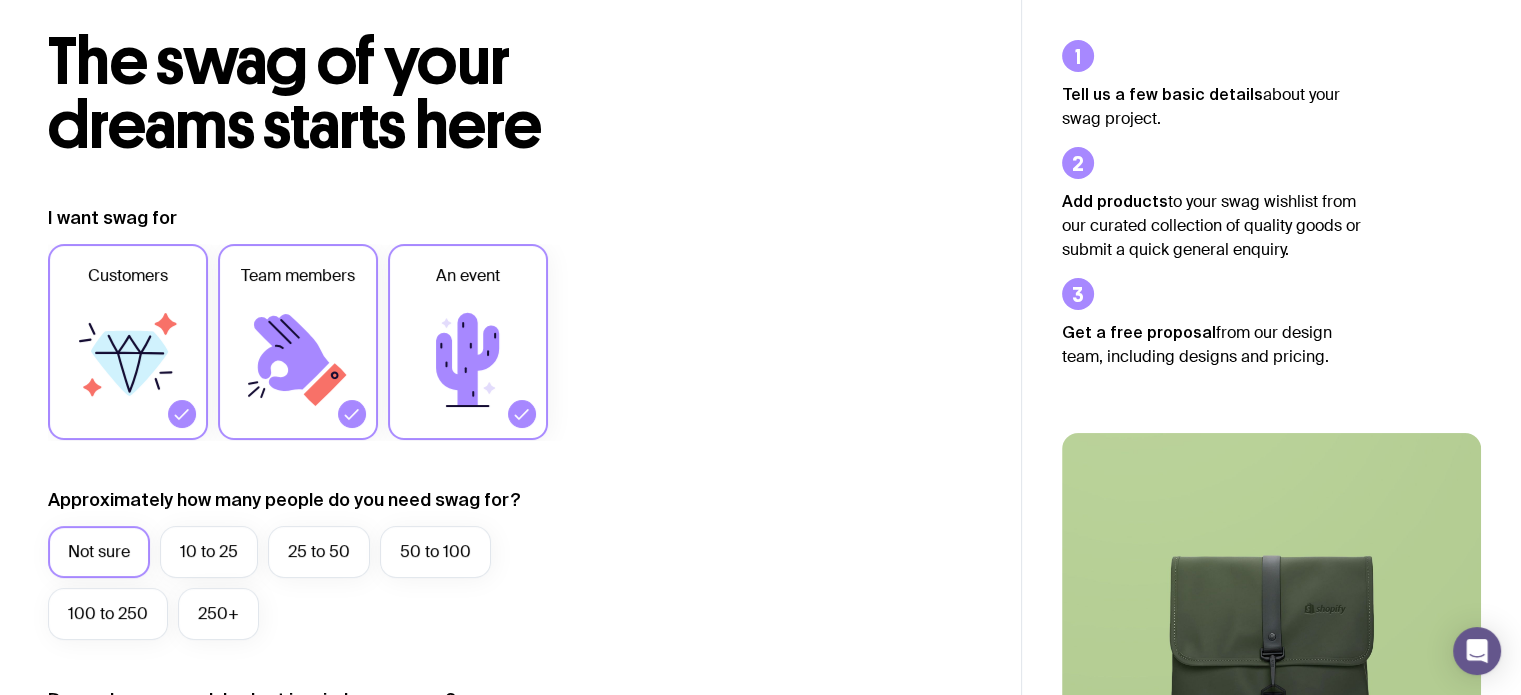 click 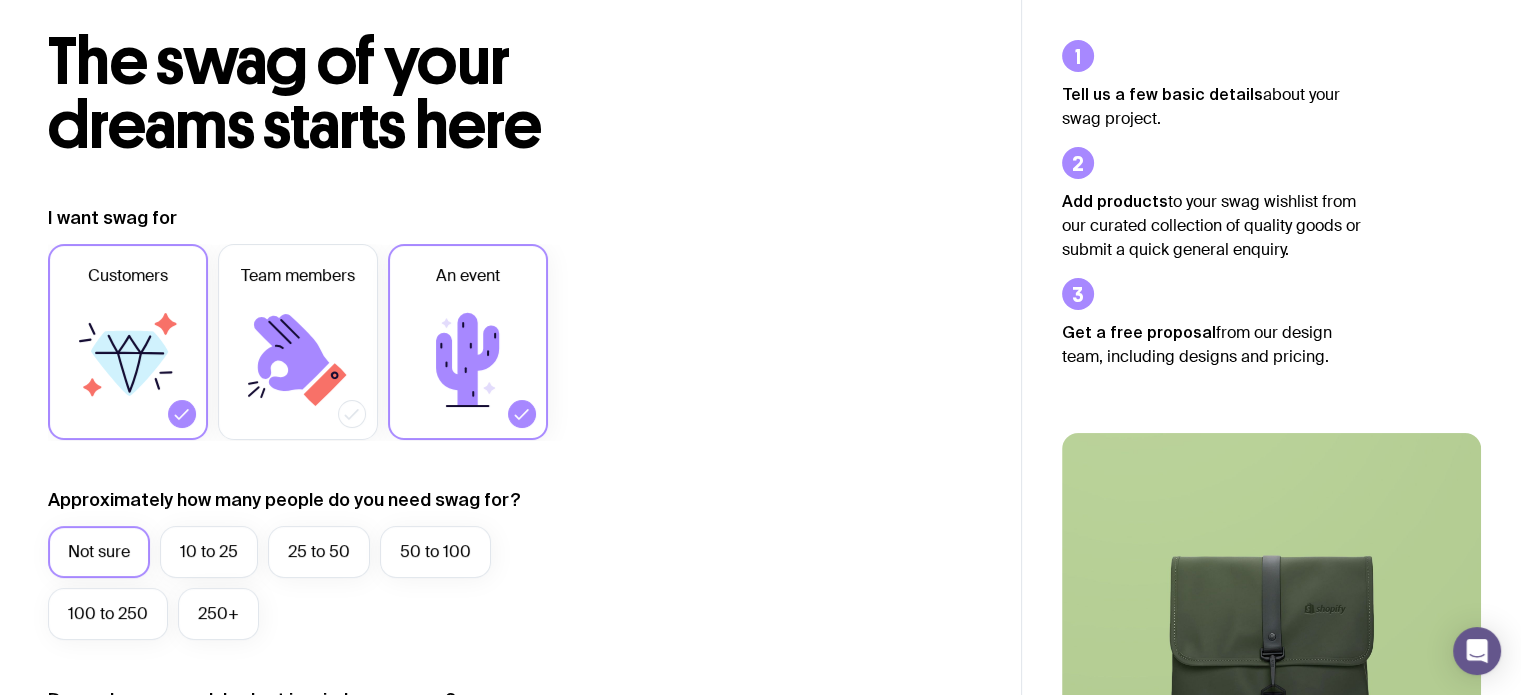 click 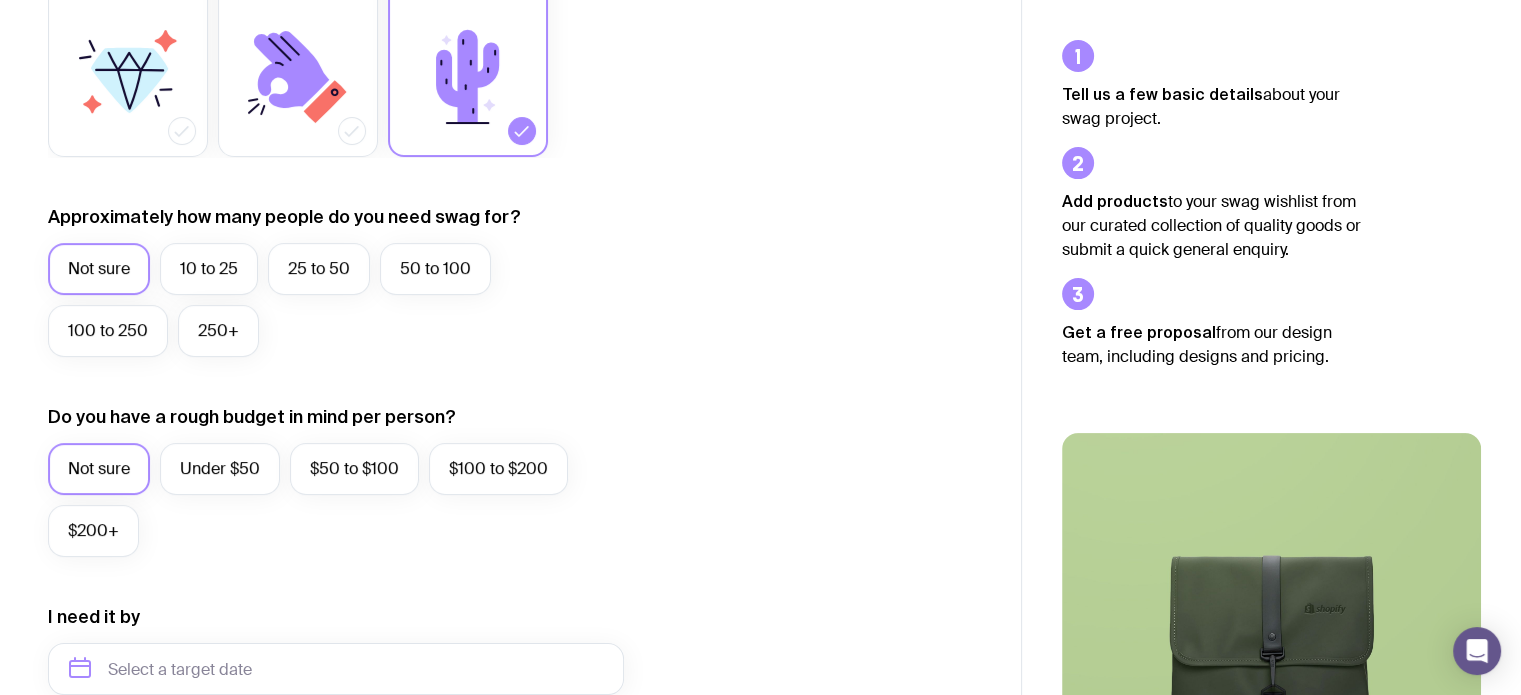 scroll, scrollTop: 400, scrollLeft: 0, axis: vertical 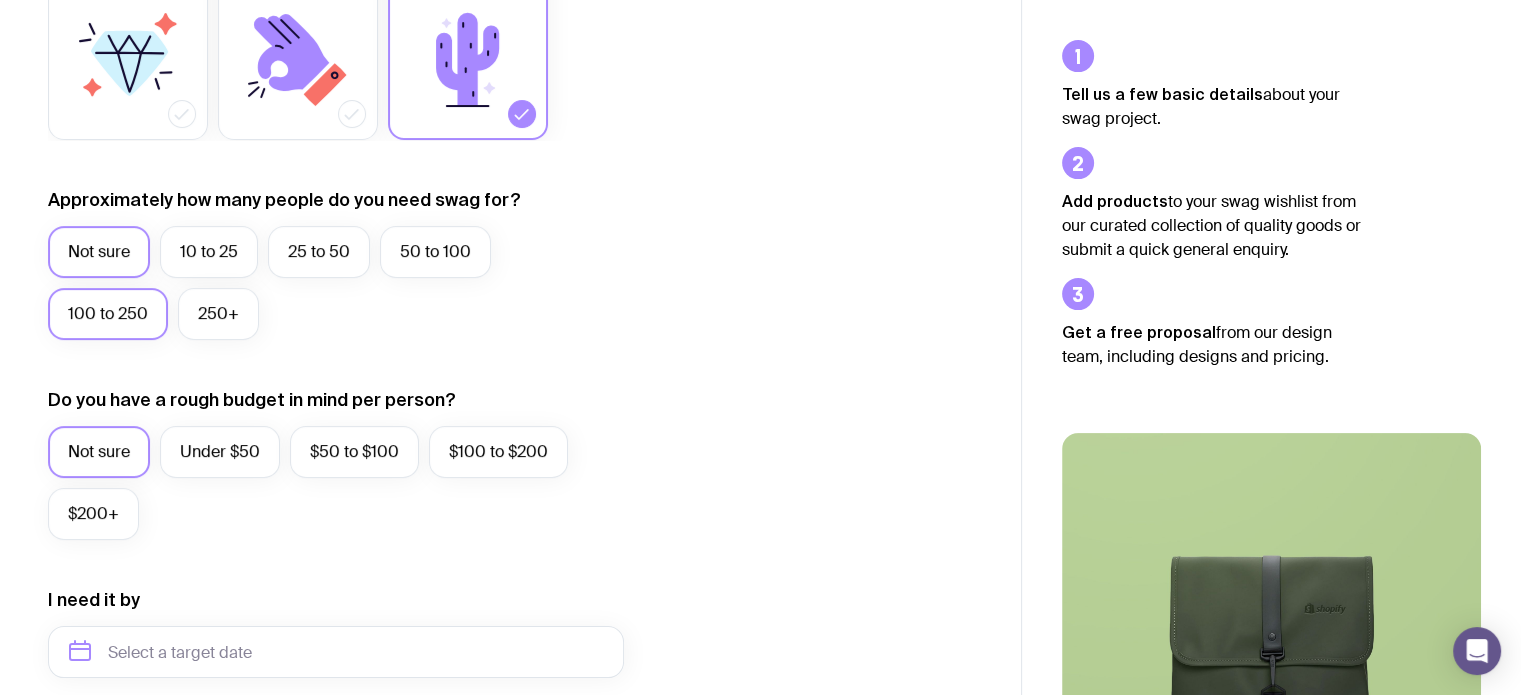 click on "100 to 250" at bounding box center [108, 314] 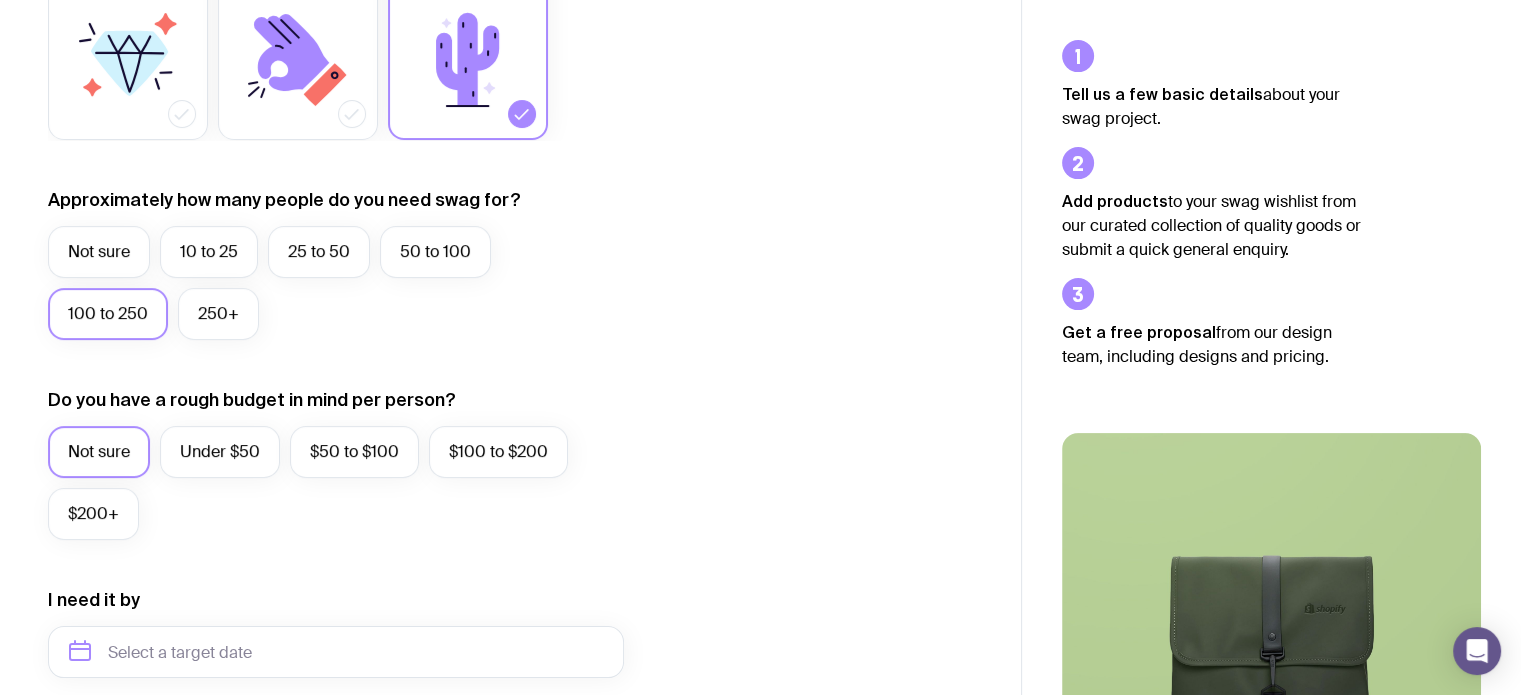 click on "Not sure 10 to 25 25 to 50 50 to 100 100 to 250 250+" at bounding box center (336, 288) 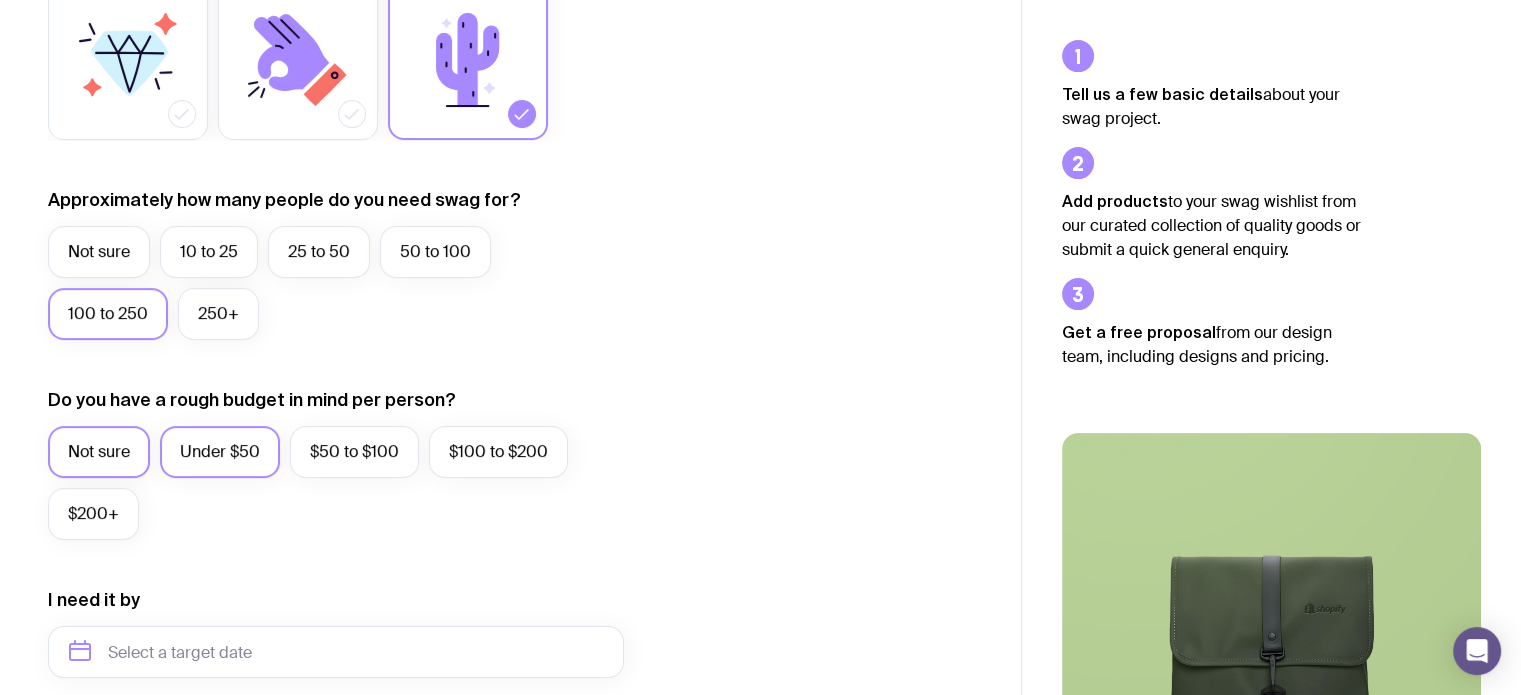 click on "Under $50" at bounding box center (220, 452) 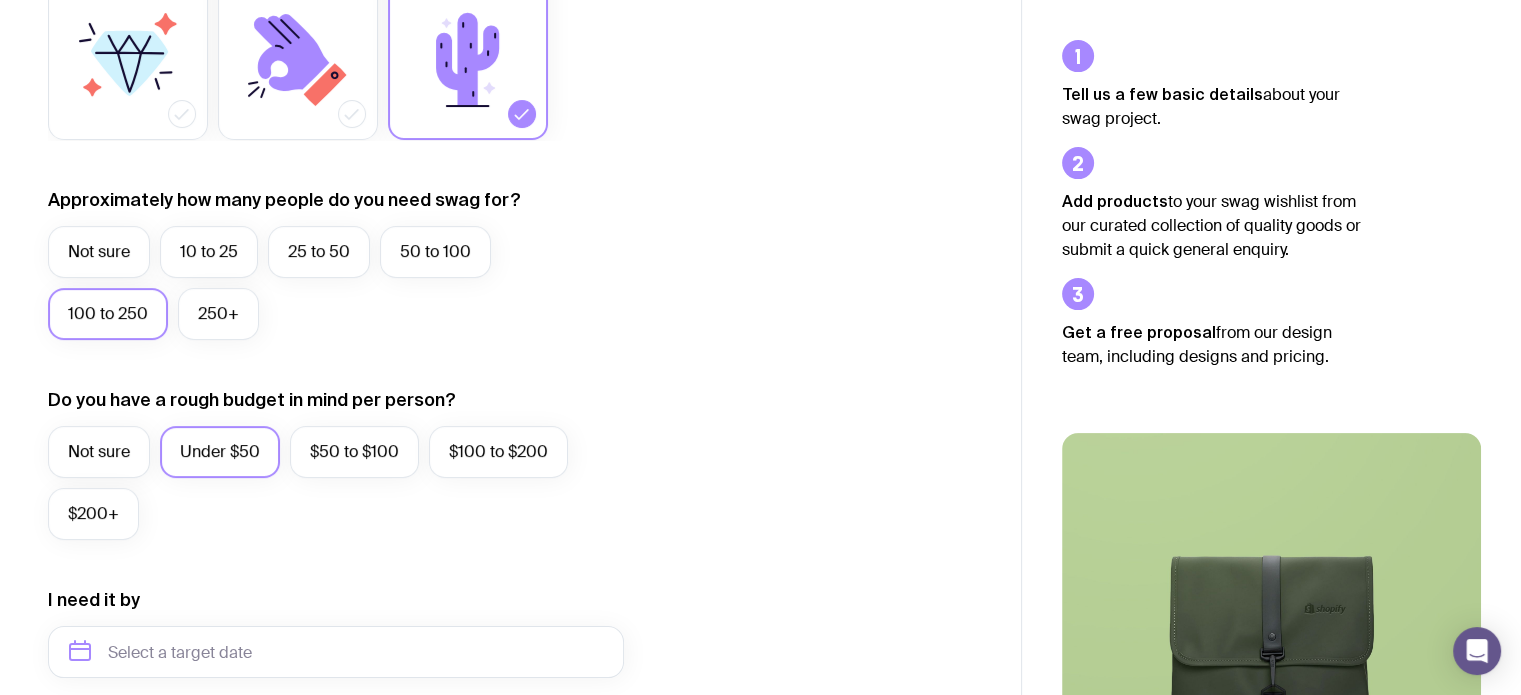 click on "Under $50" at bounding box center (220, 452) 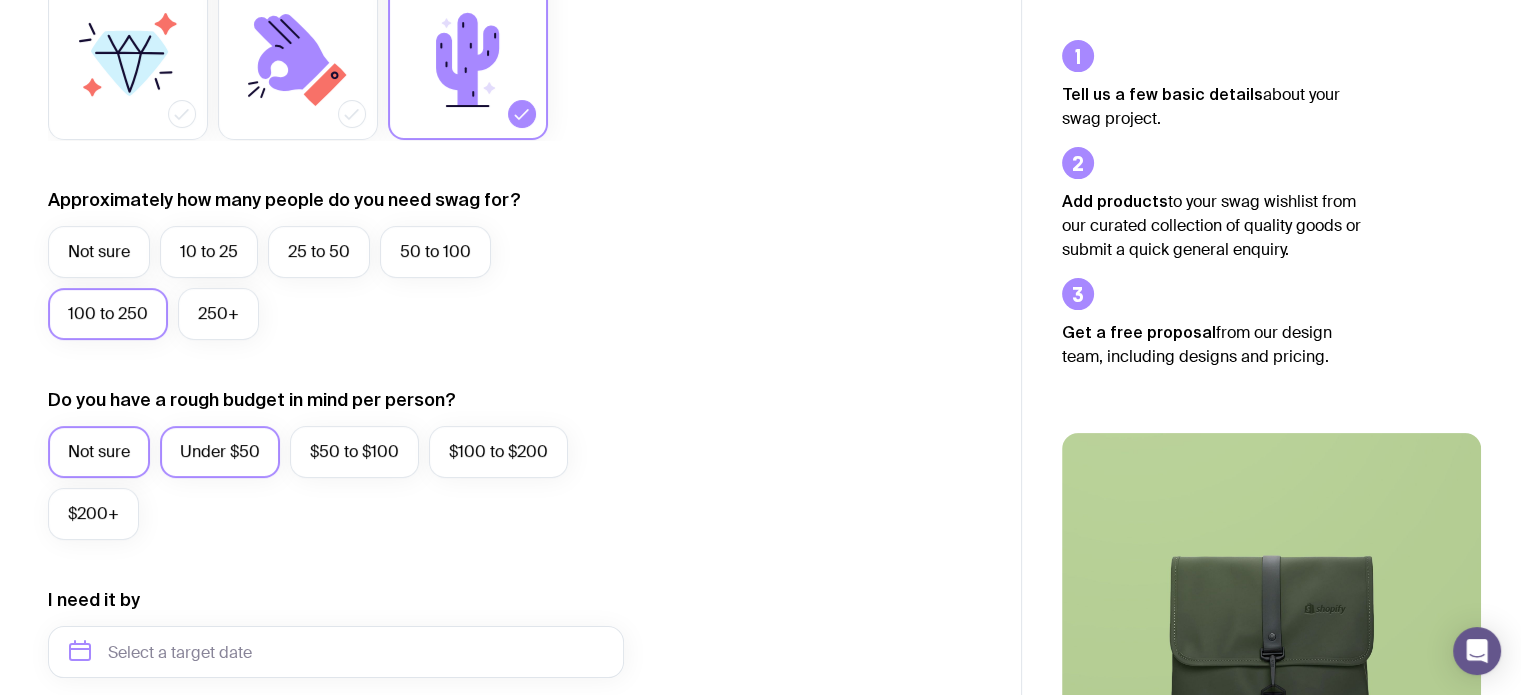 click on "Not sure" at bounding box center [99, 452] 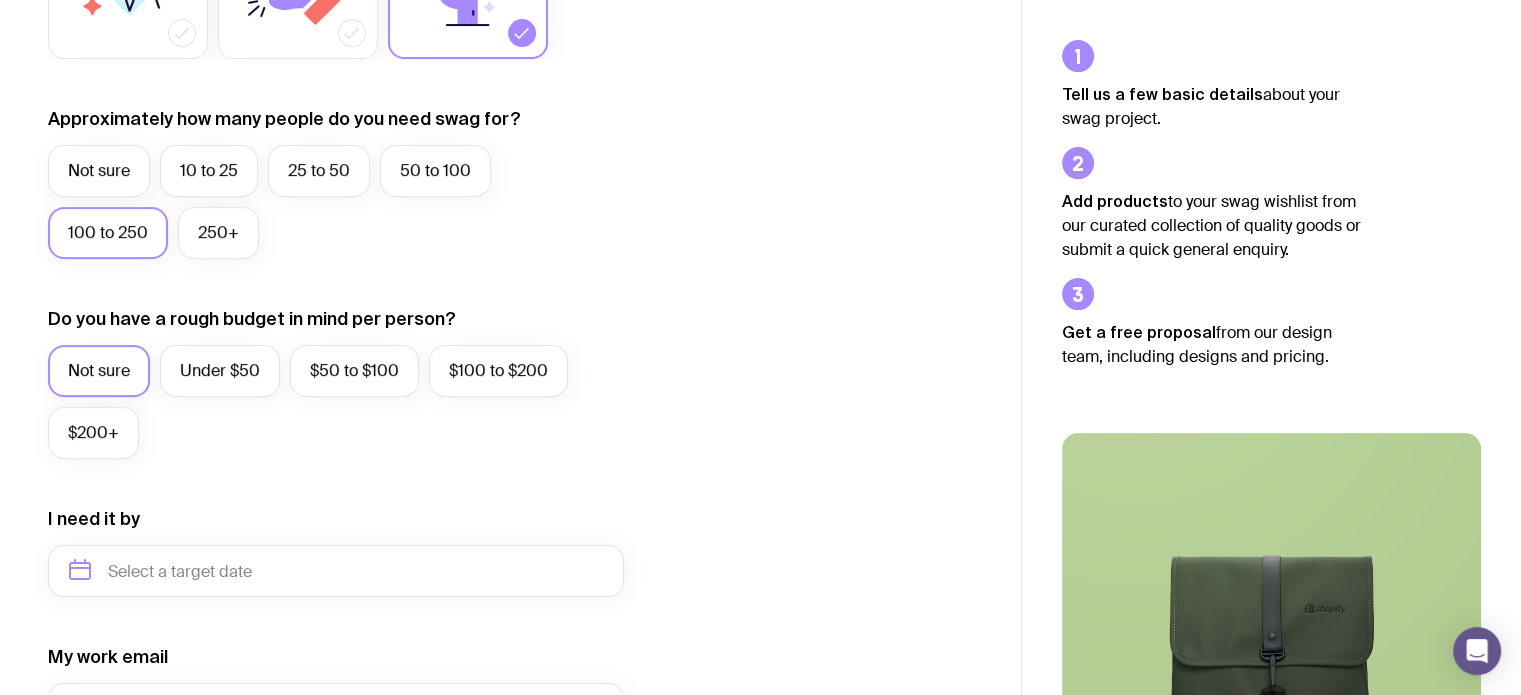 scroll, scrollTop: 600, scrollLeft: 0, axis: vertical 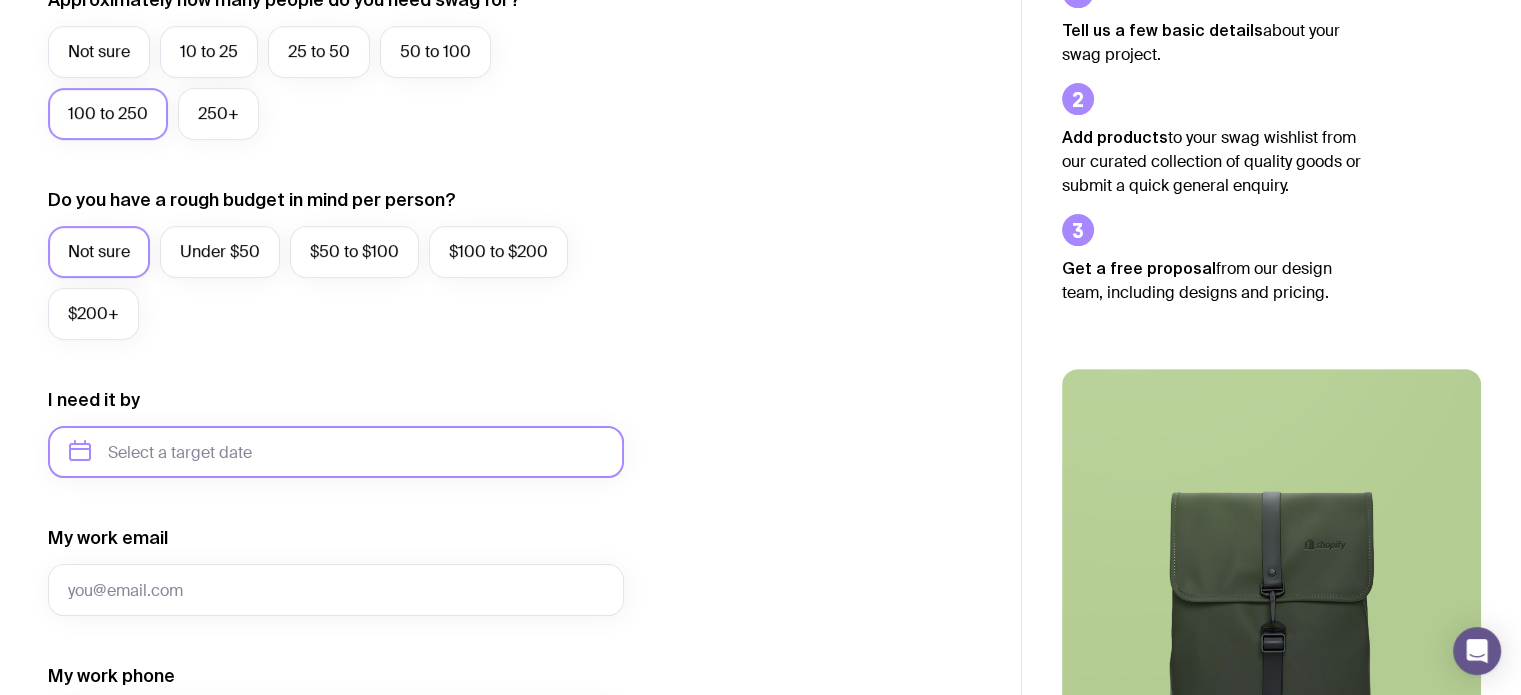 click at bounding box center (336, 452) 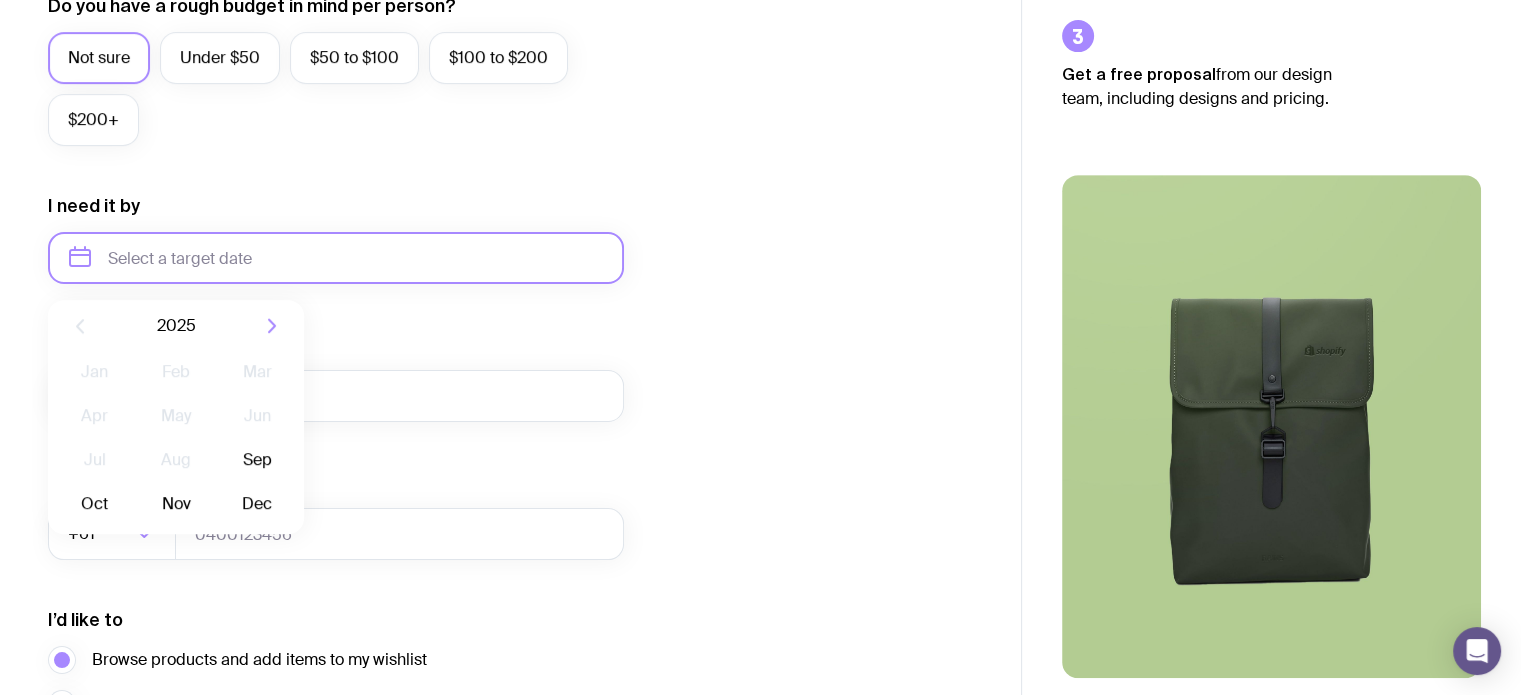 scroll, scrollTop: 800, scrollLeft: 0, axis: vertical 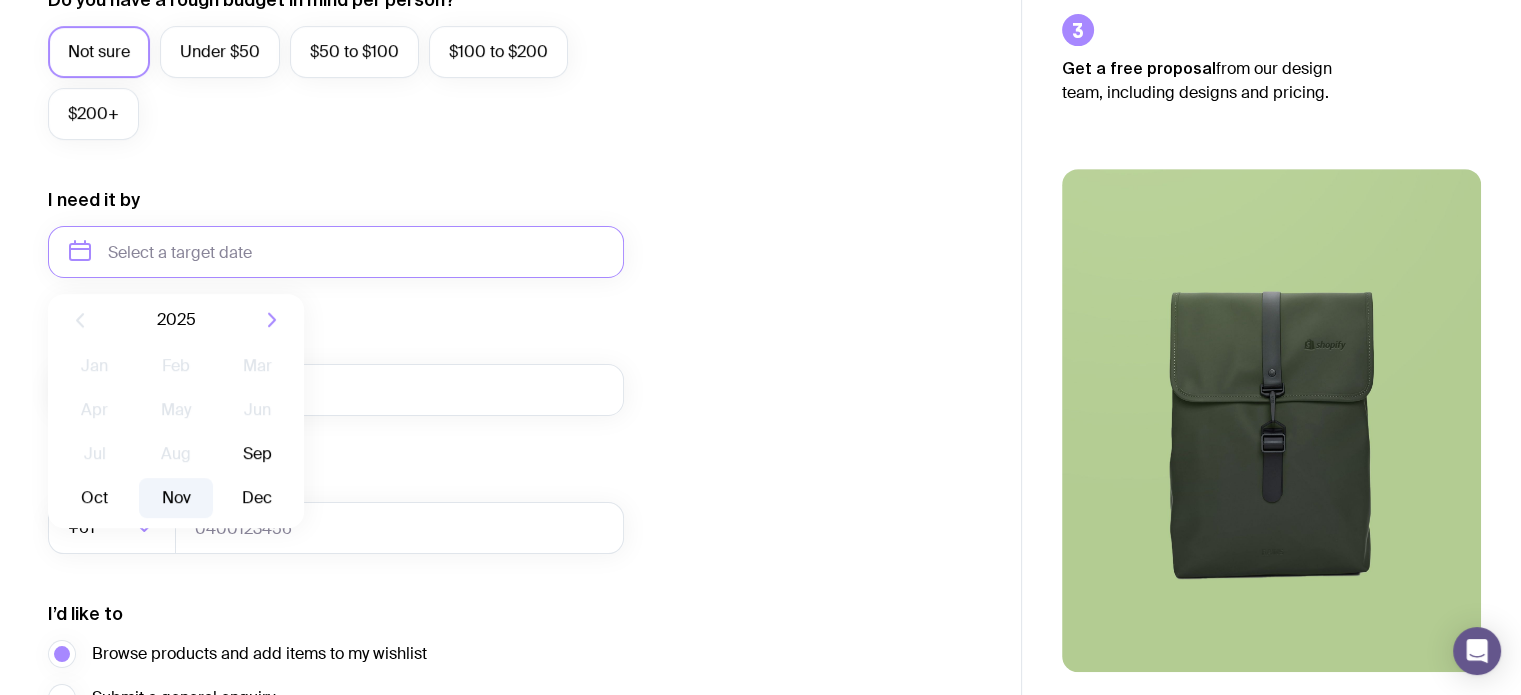 click on "Nov" 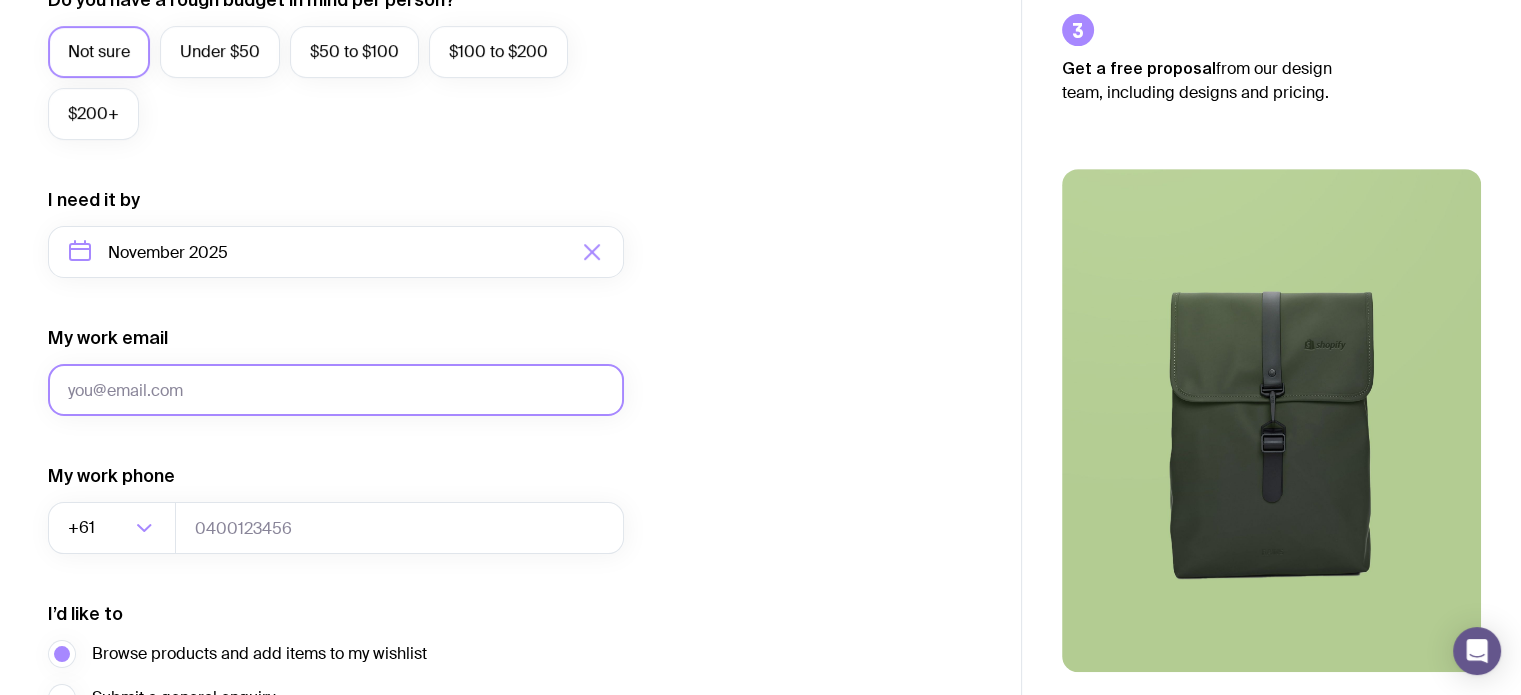 click on "My work email" at bounding box center [336, 390] 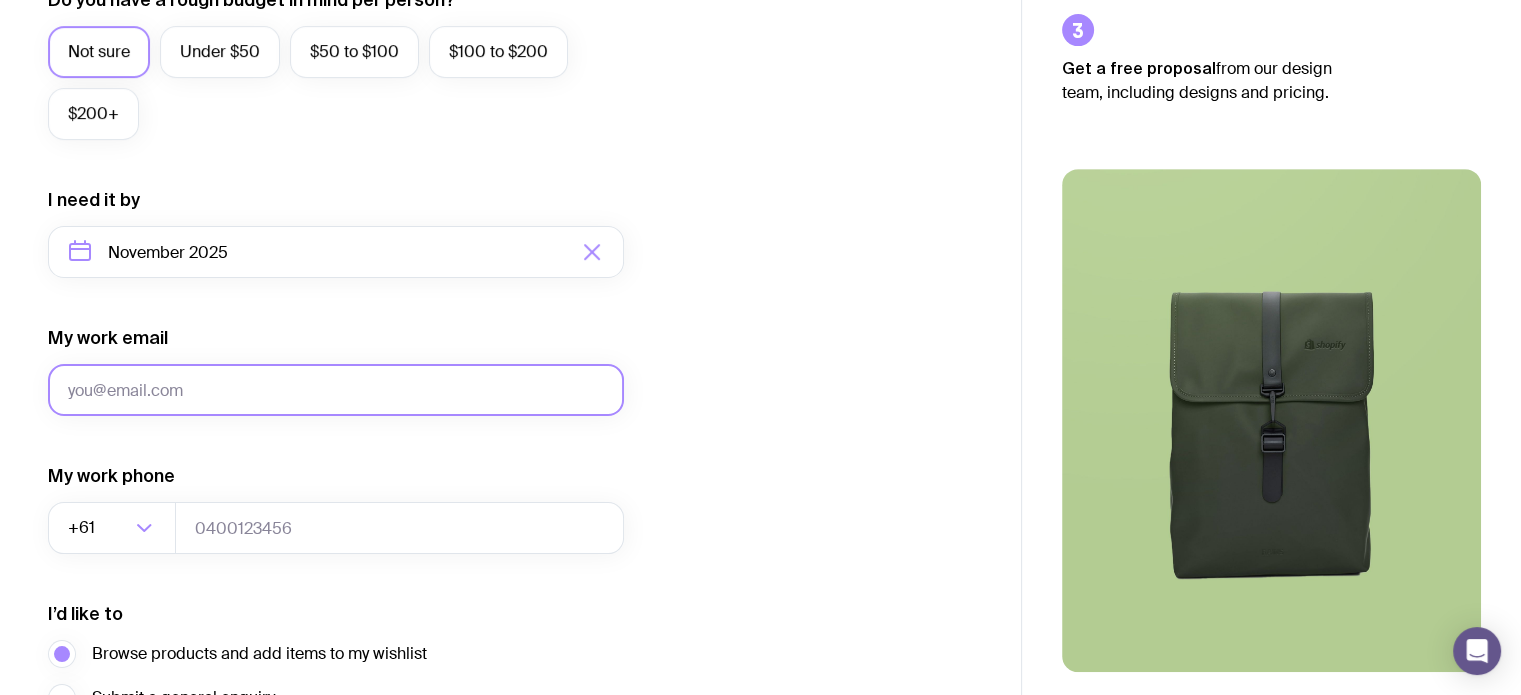 type on "[EMAIL]" 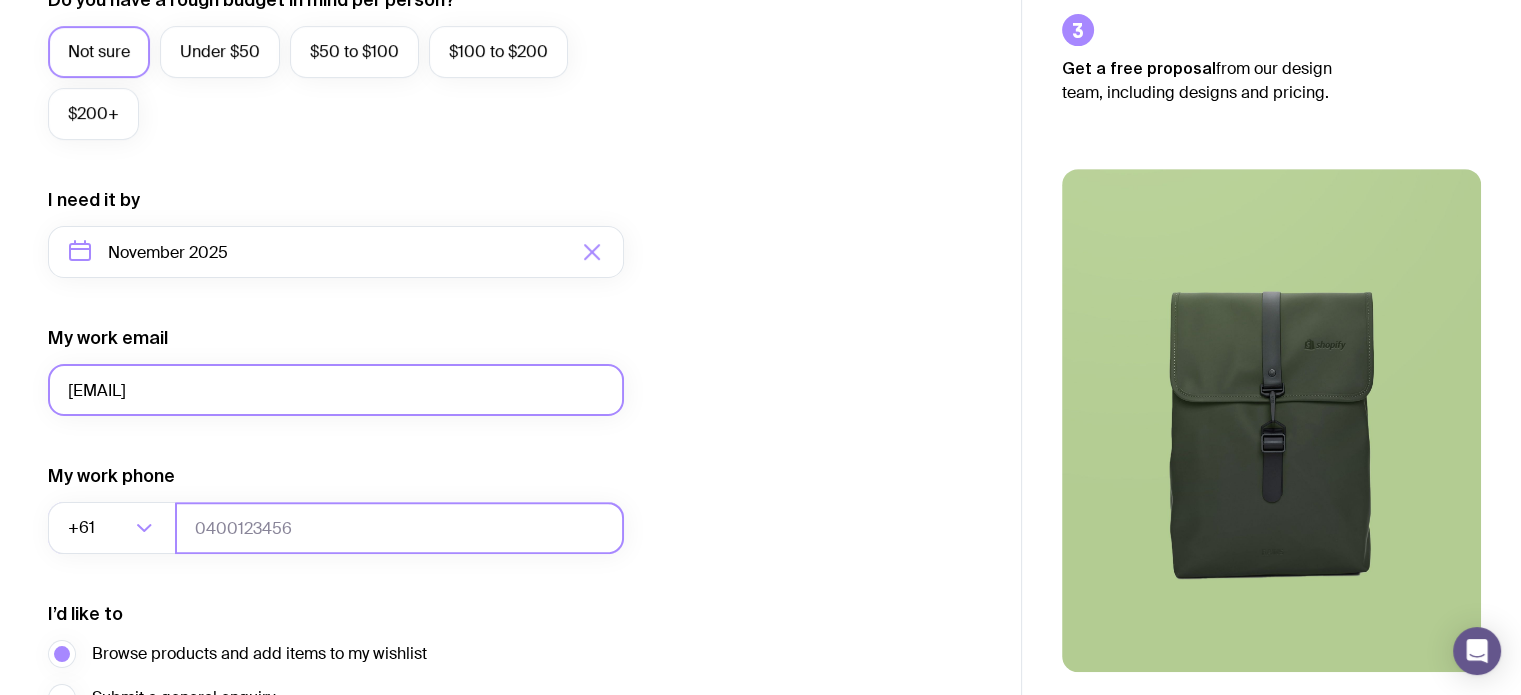 type on "[PHONE]" 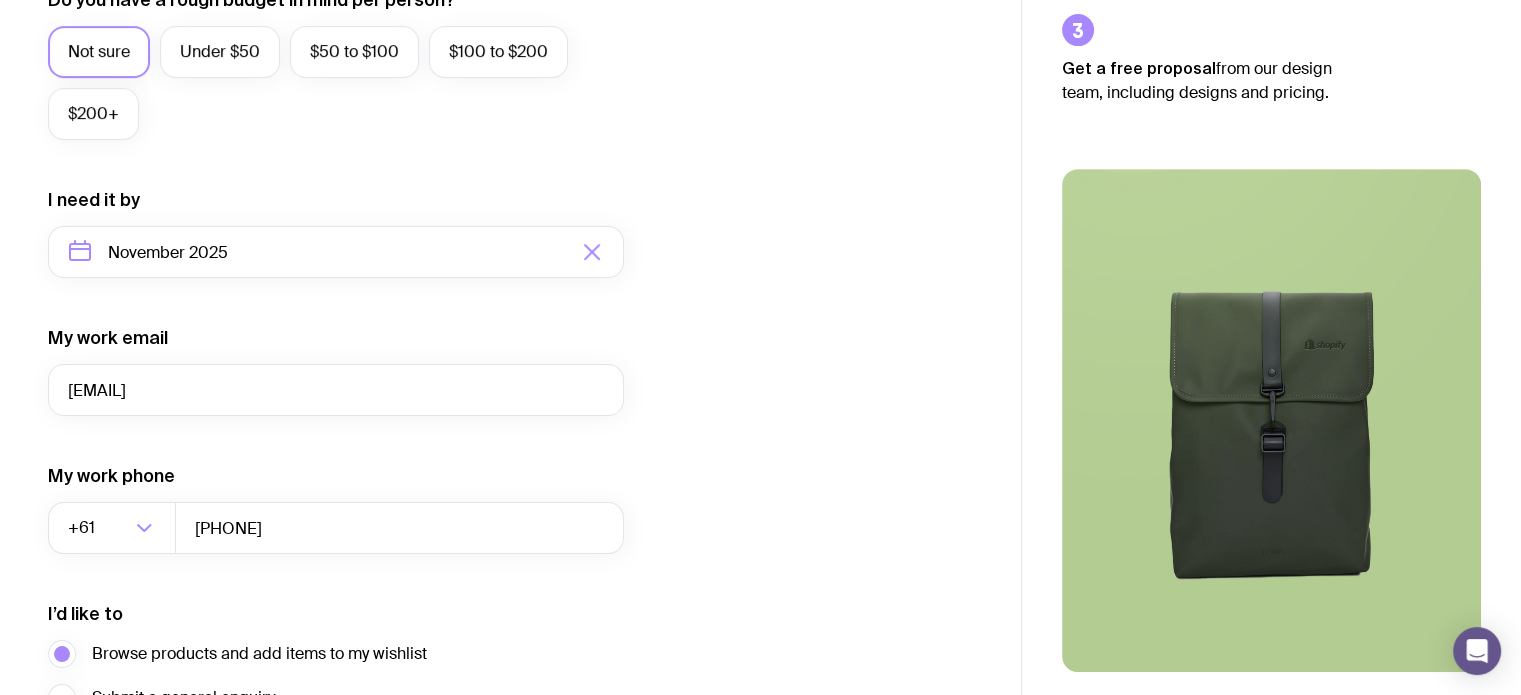 click on "I want swag for Customers Team members An event Approximately how many people do you need swag for? Not sure 10 to 25 25 to 50 50 to 100 100 to 250 250+ Do you have a rough budget in mind per person? Not sure Under $50 $50 to $100 $100 to $200 $200+ I need it by [DATE] My work email [EMAIL] My work phone +61 Loading... [PHONE] I’d like to Browse products and add items to my wishlist Submit a general enquiry Continue" at bounding box center (336, 159) 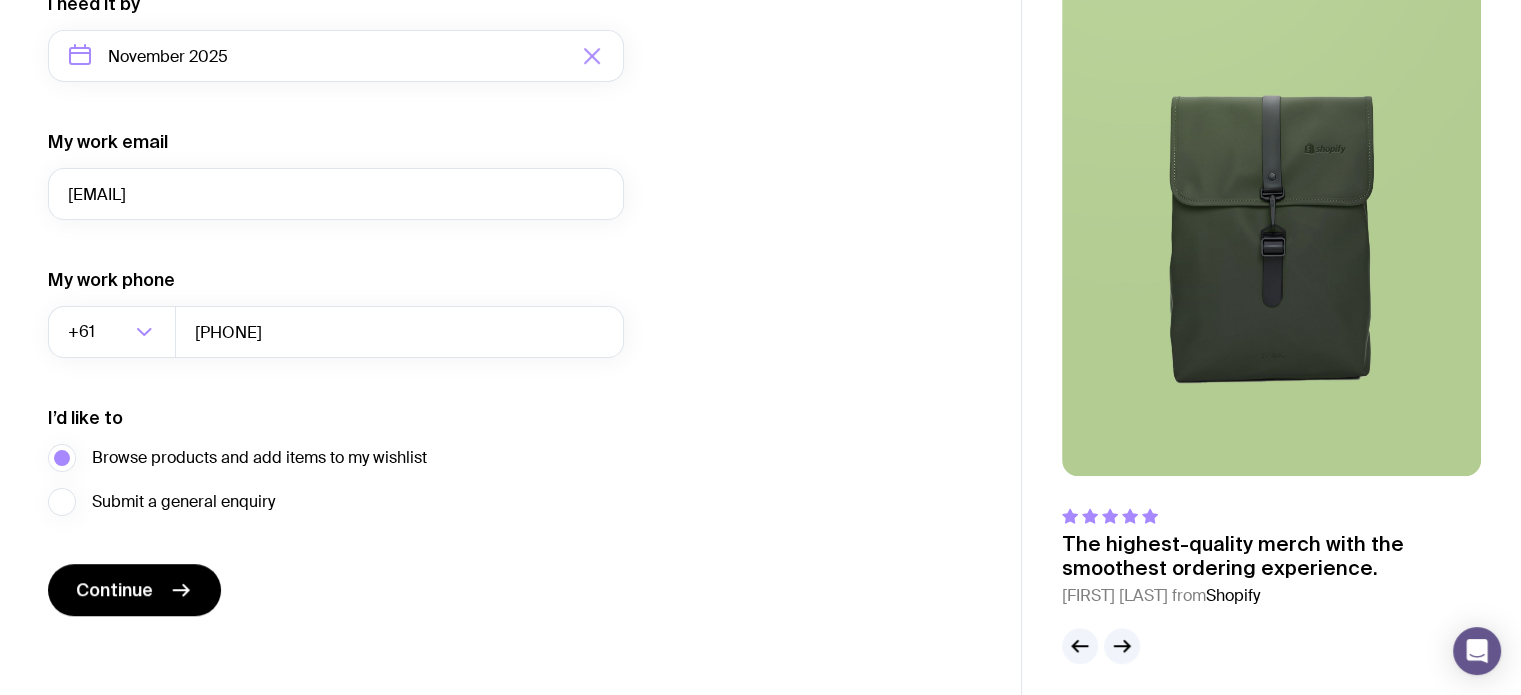 scroll, scrollTop: 1004, scrollLeft: 0, axis: vertical 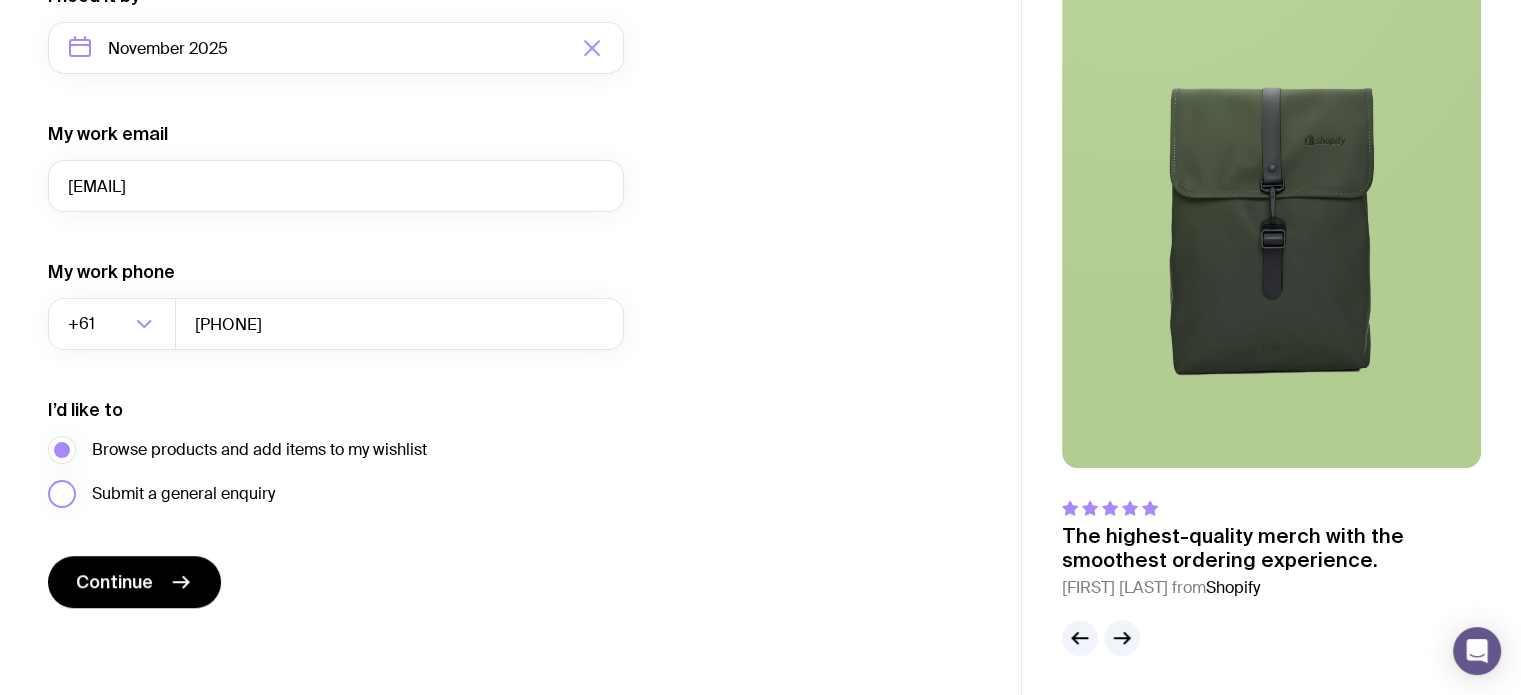 click on "Submit a general enquiry" at bounding box center [183, 494] 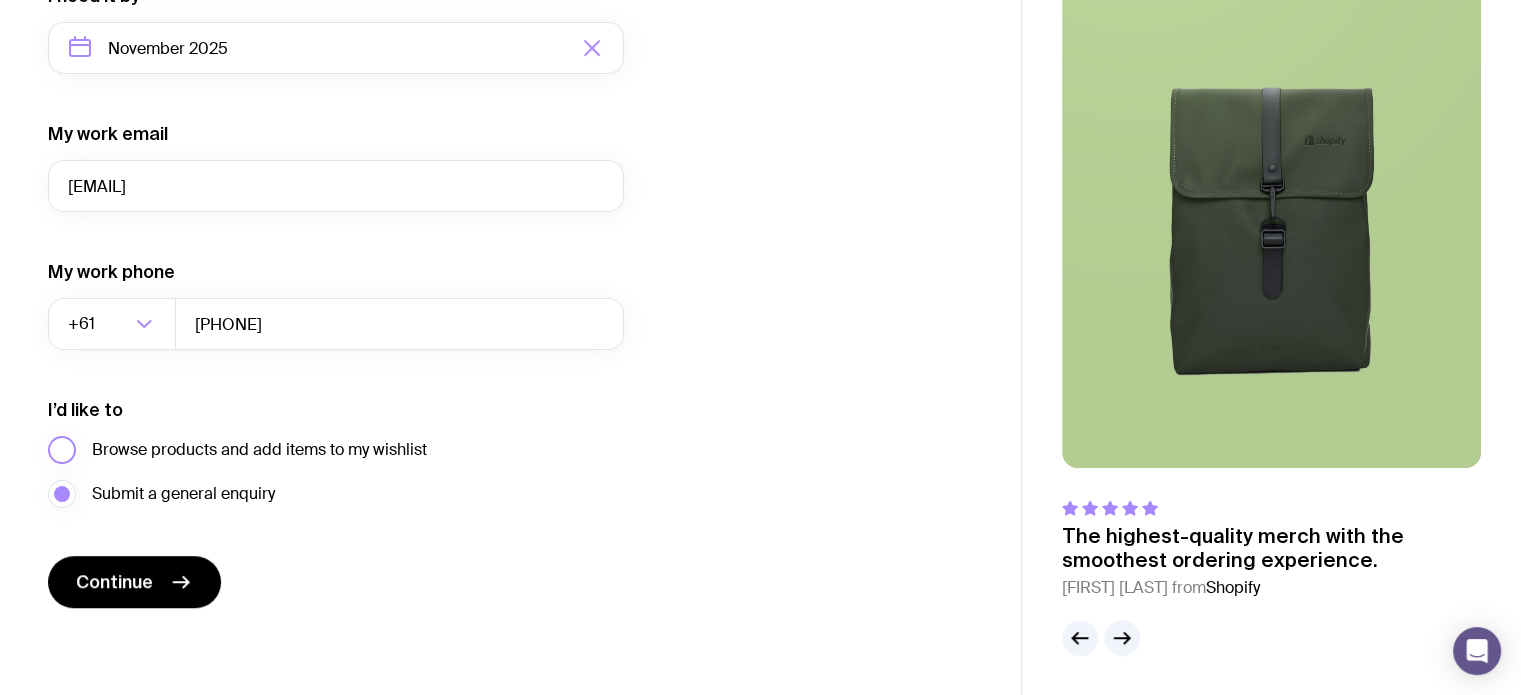 click on "Browse products and add items to my wishlist" at bounding box center [259, 450] 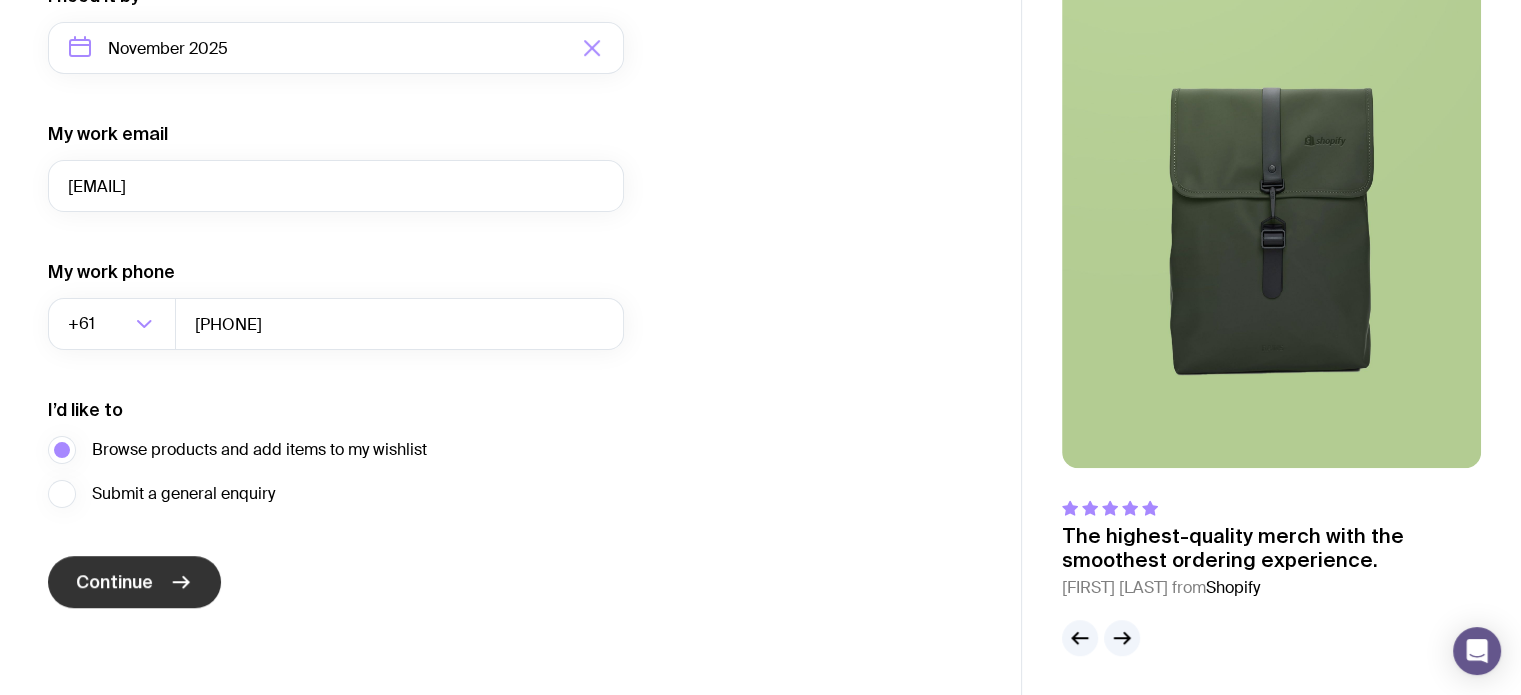 click on "Continue" at bounding box center [114, 582] 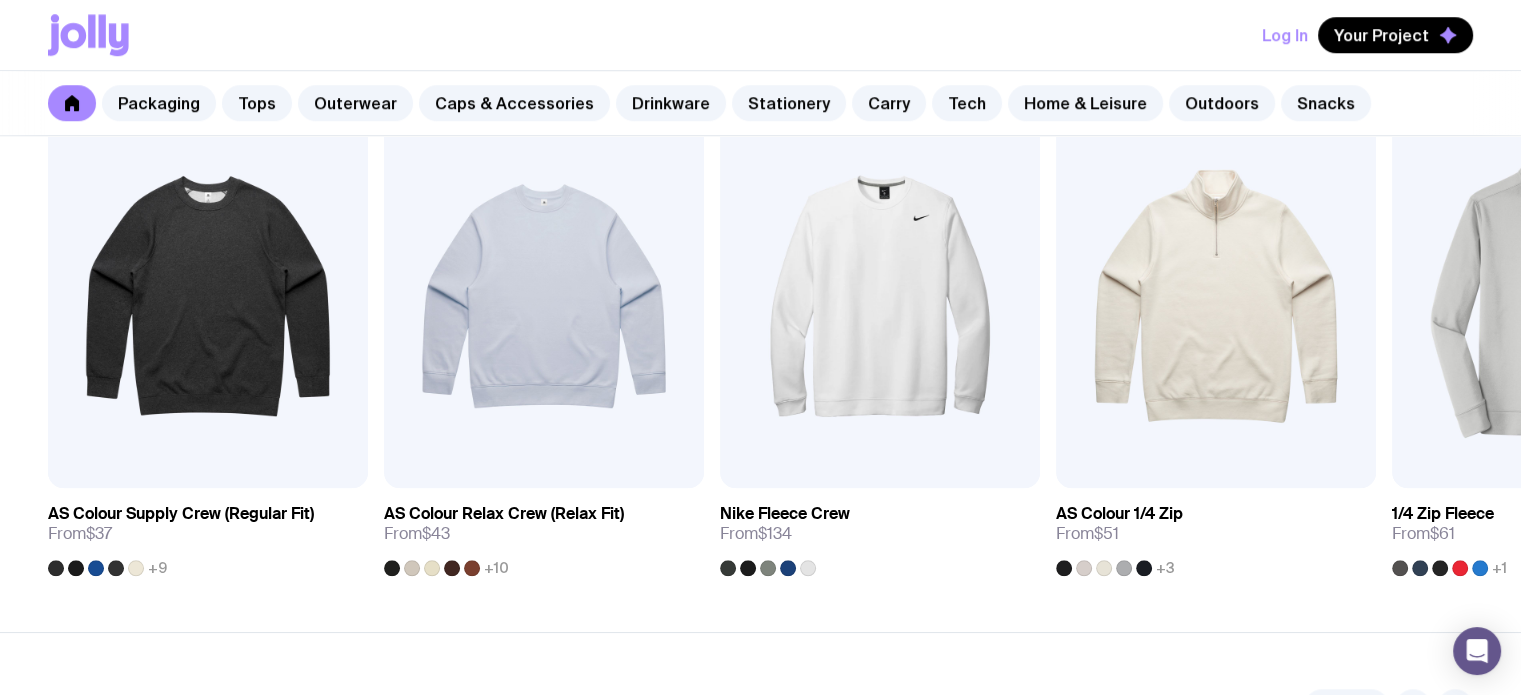 scroll, scrollTop: 1600, scrollLeft: 0, axis: vertical 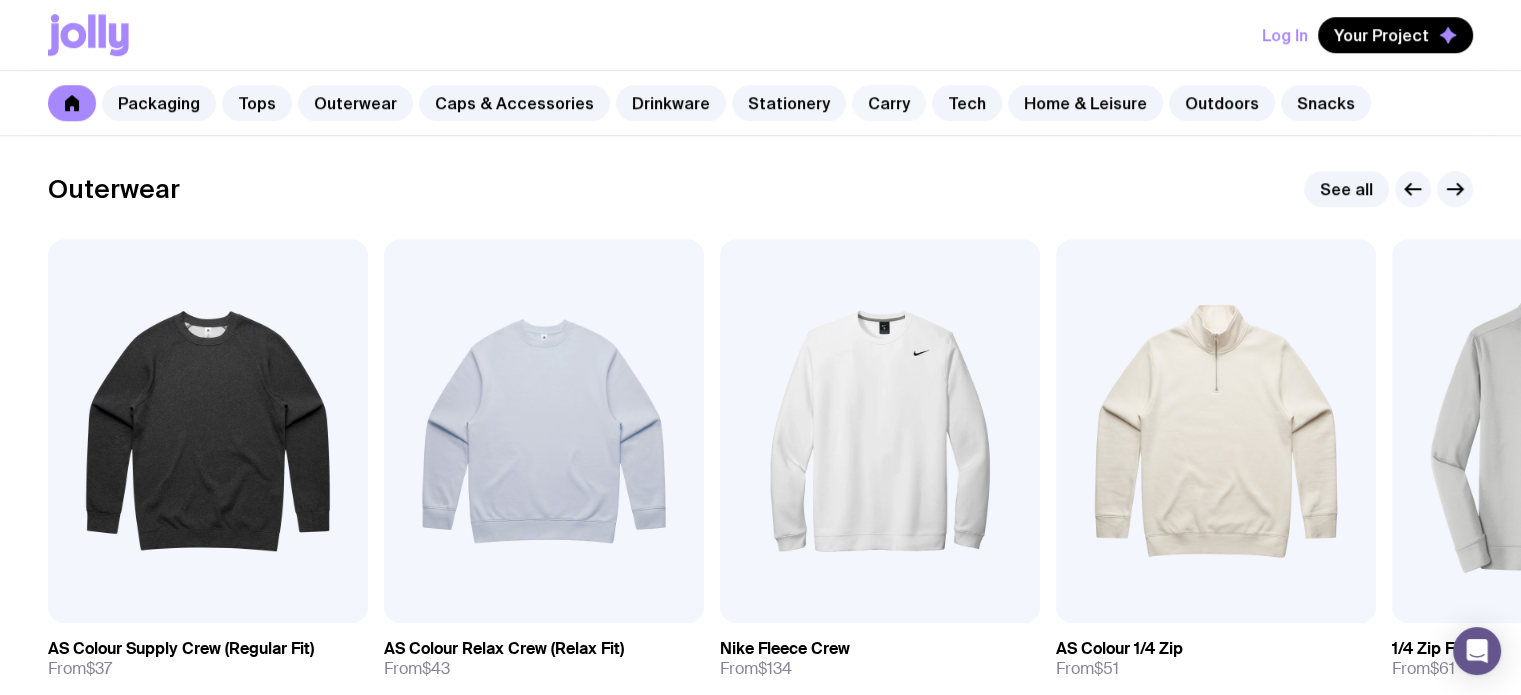 click on "Carry" 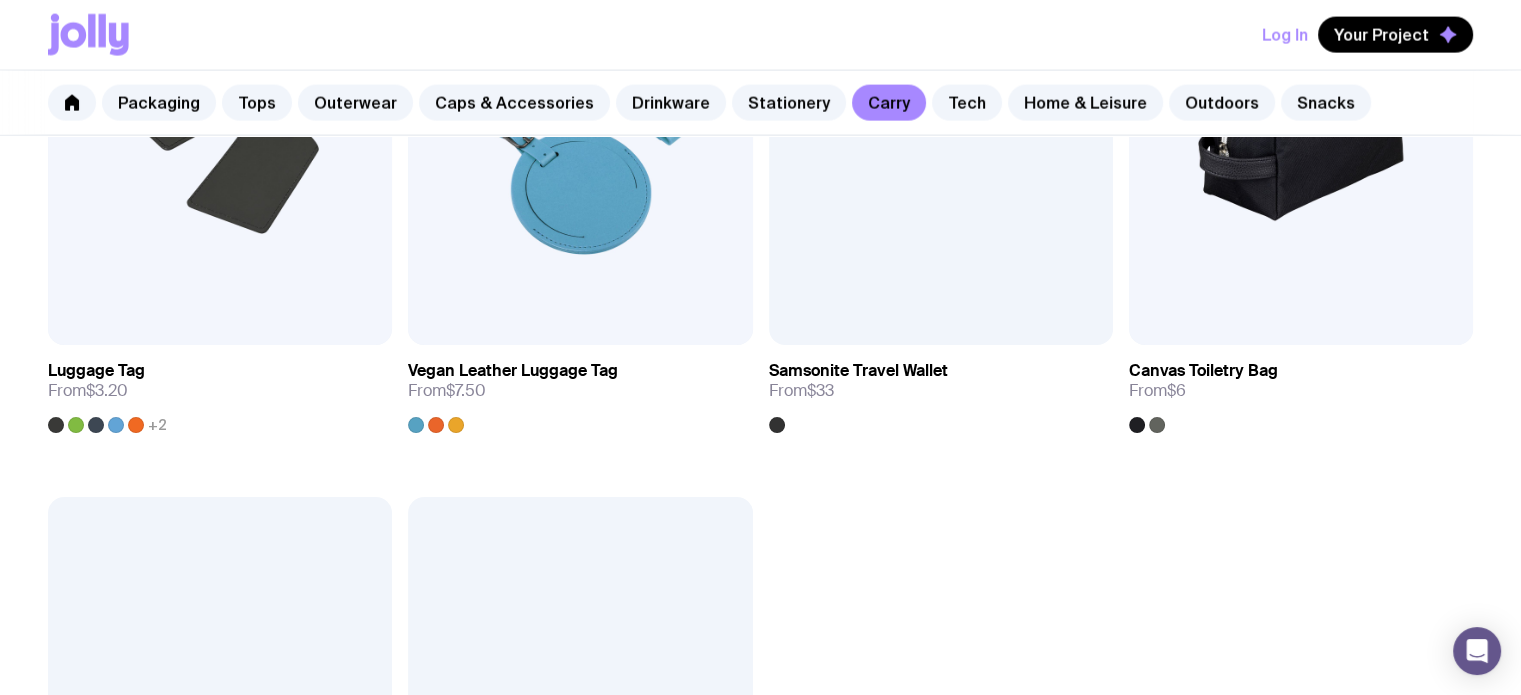 scroll, scrollTop: 4700, scrollLeft: 0, axis: vertical 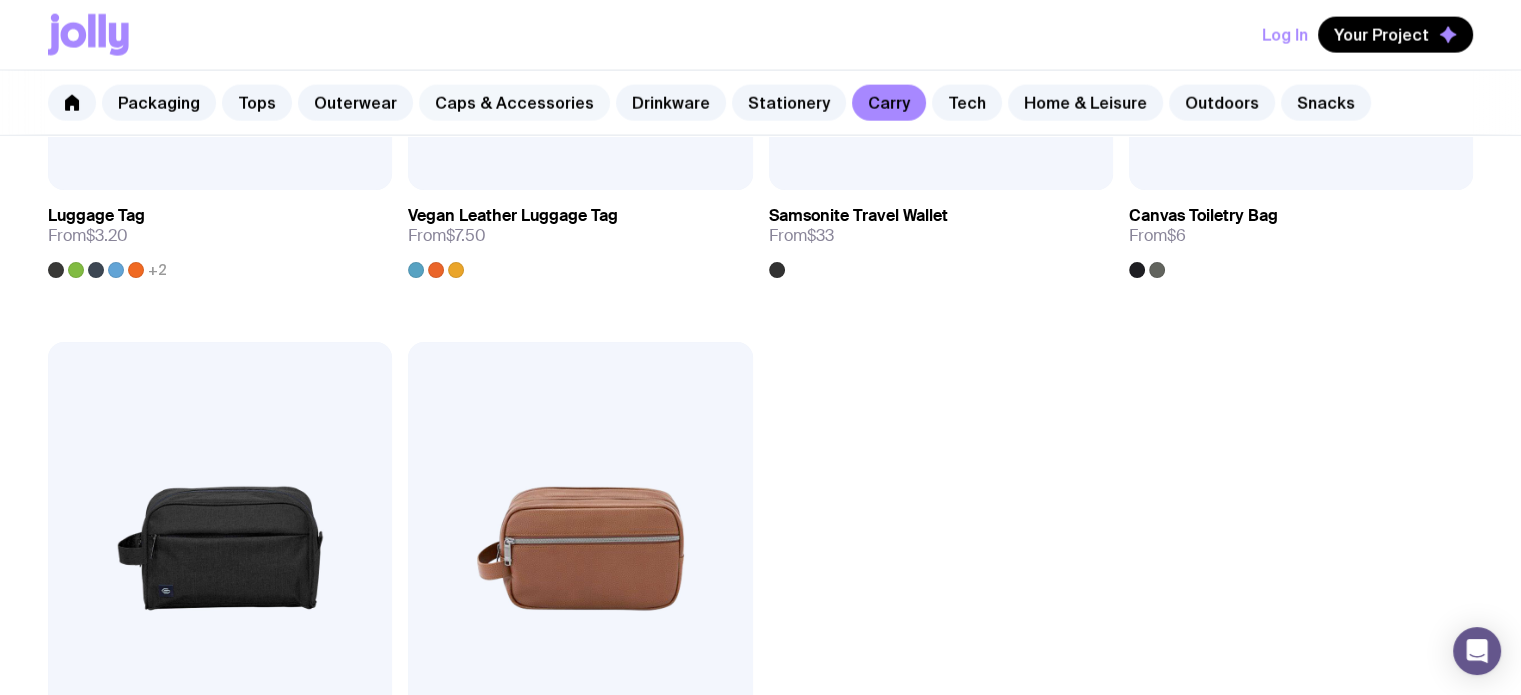 click on "Caps & Accessories" 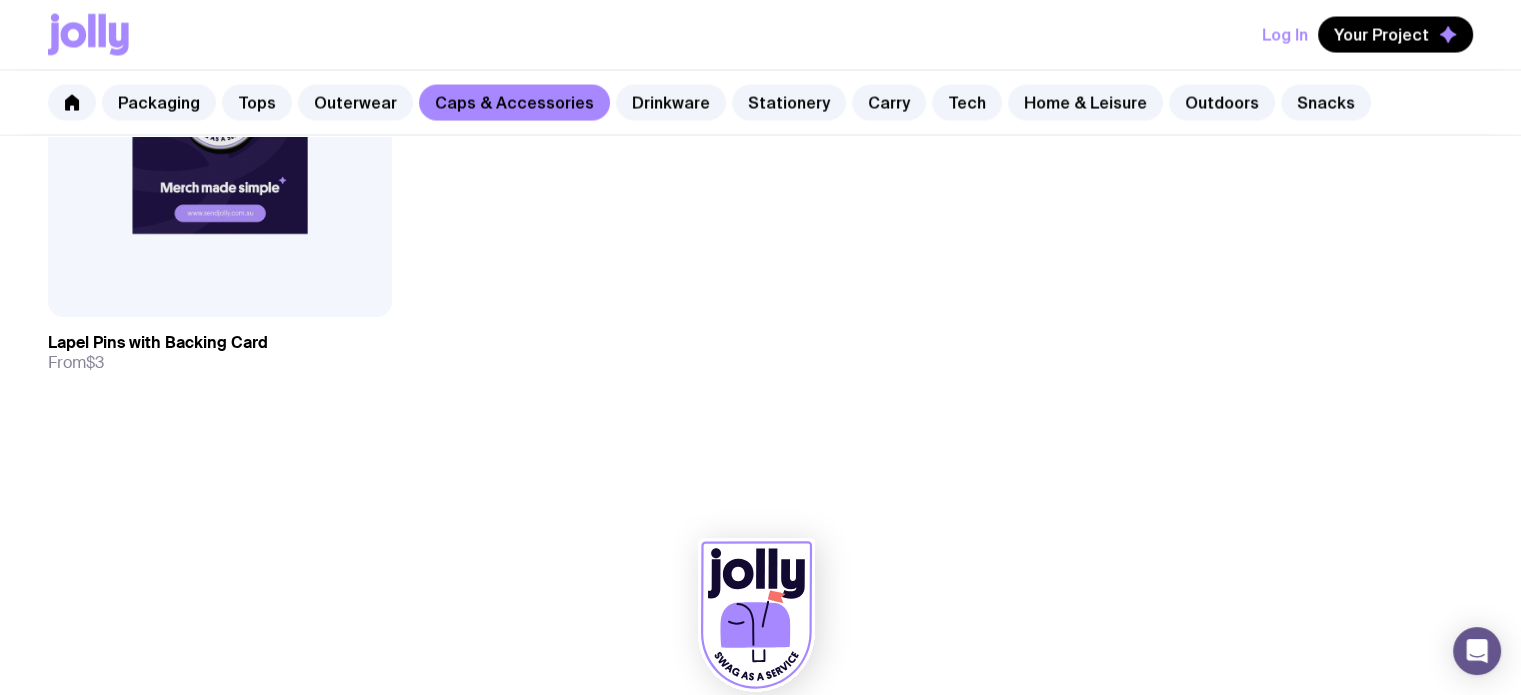 scroll, scrollTop: 4040, scrollLeft: 0, axis: vertical 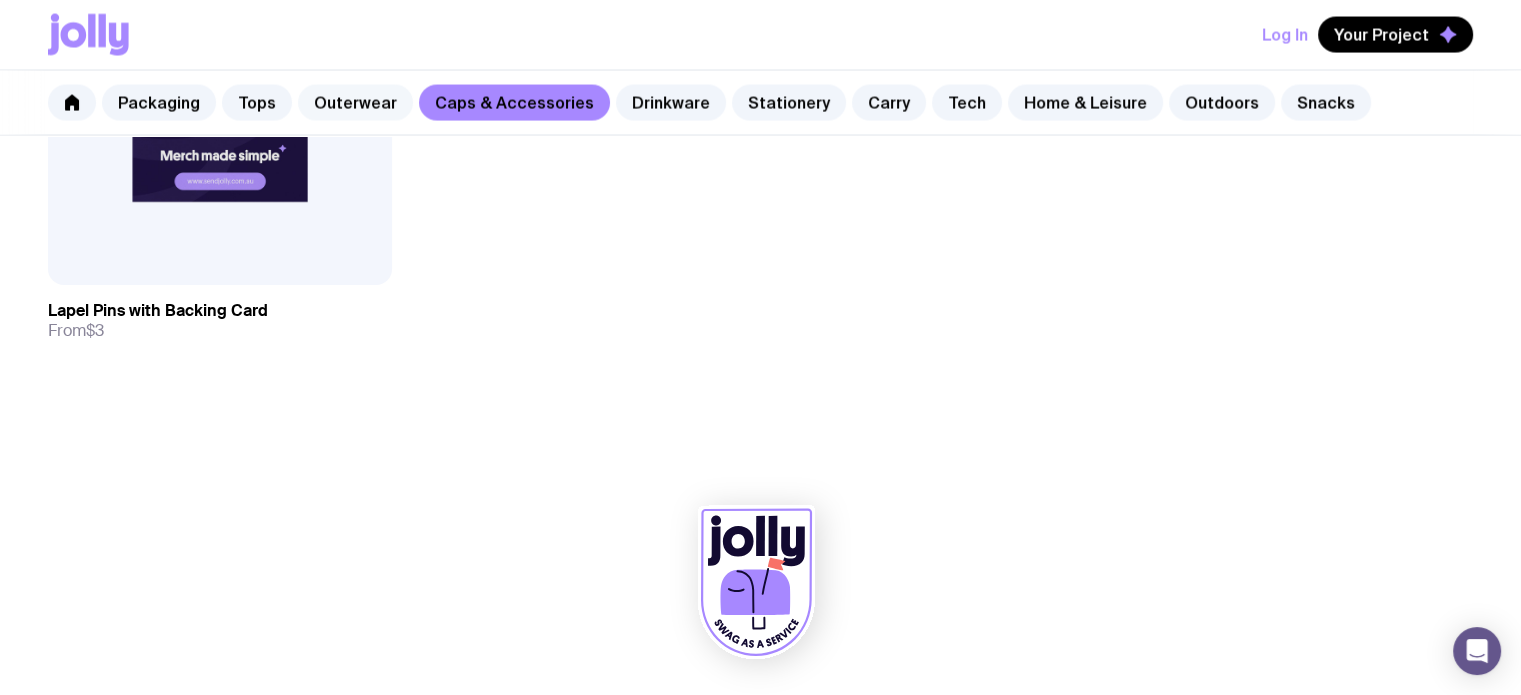 click on "Outerwear" 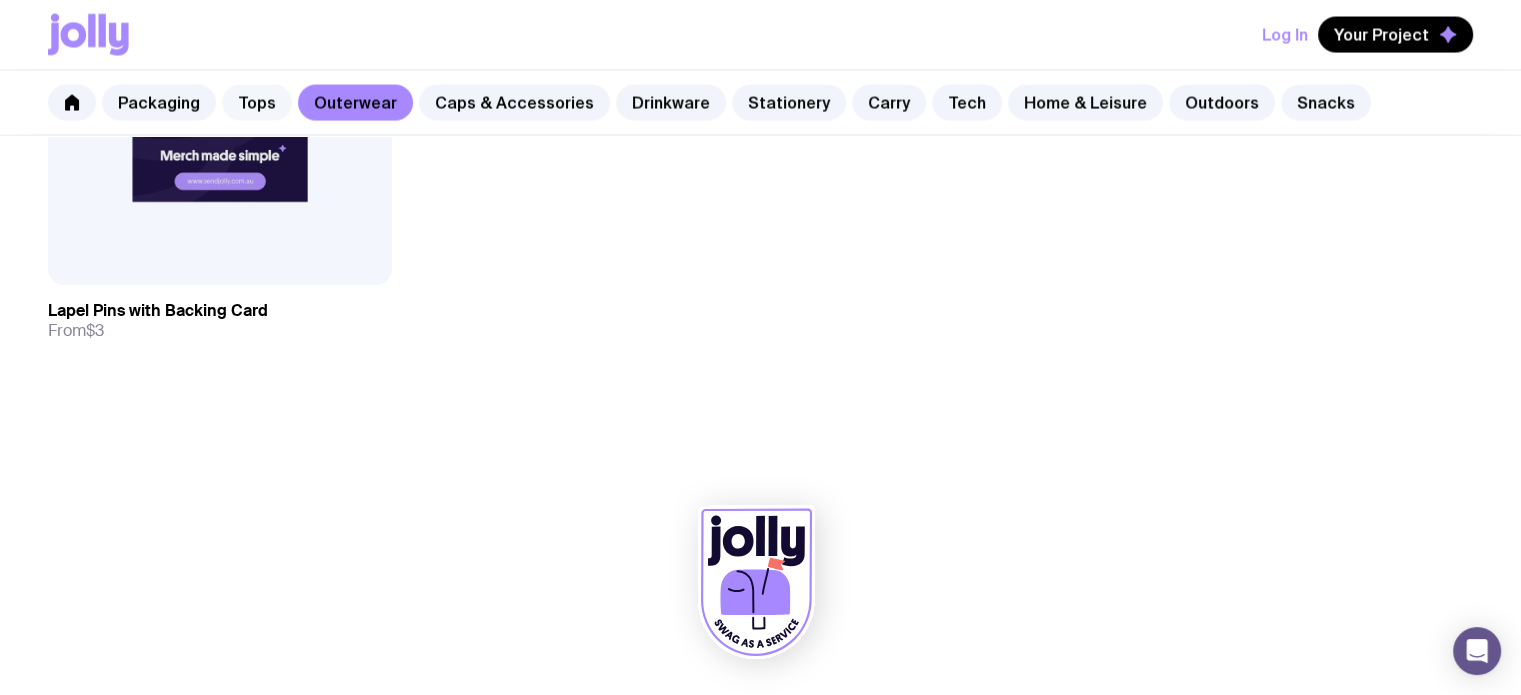 scroll, scrollTop: 0, scrollLeft: 0, axis: both 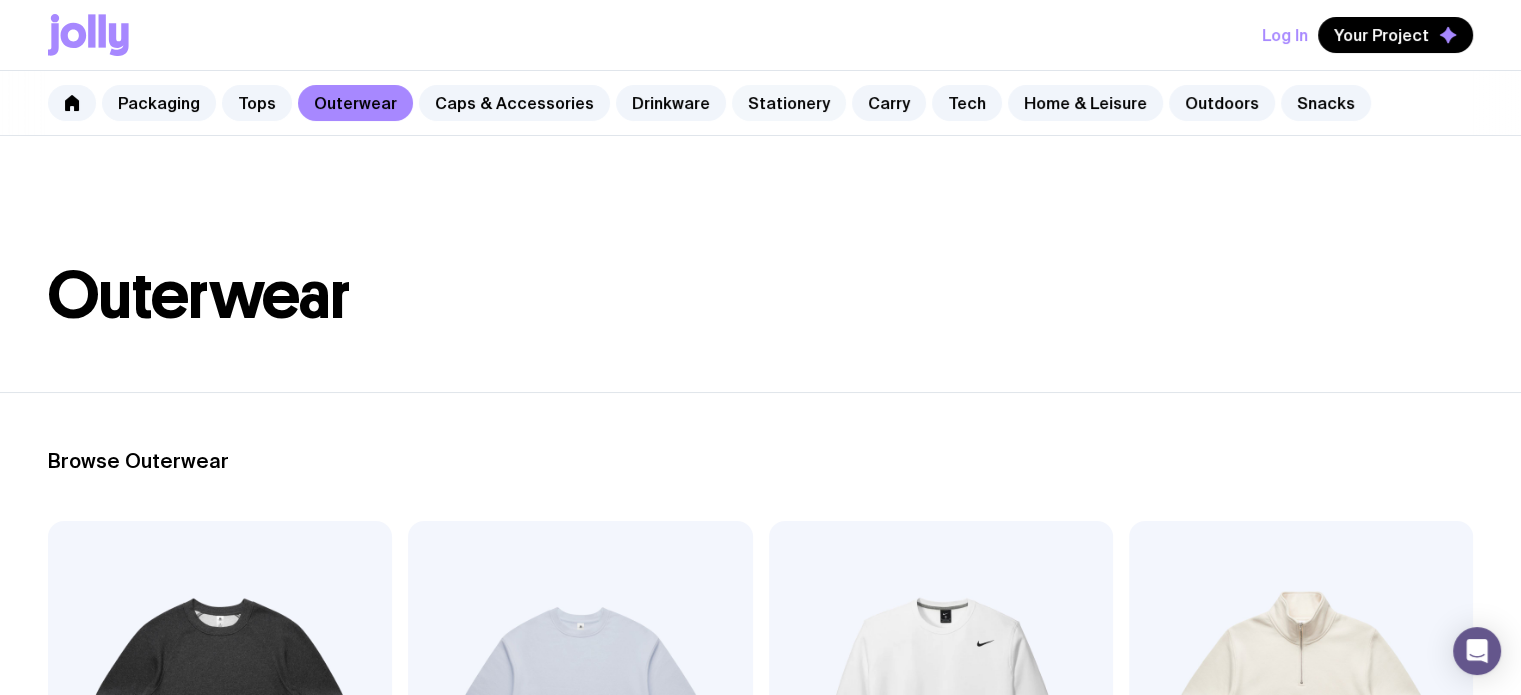 click on "Stationery" 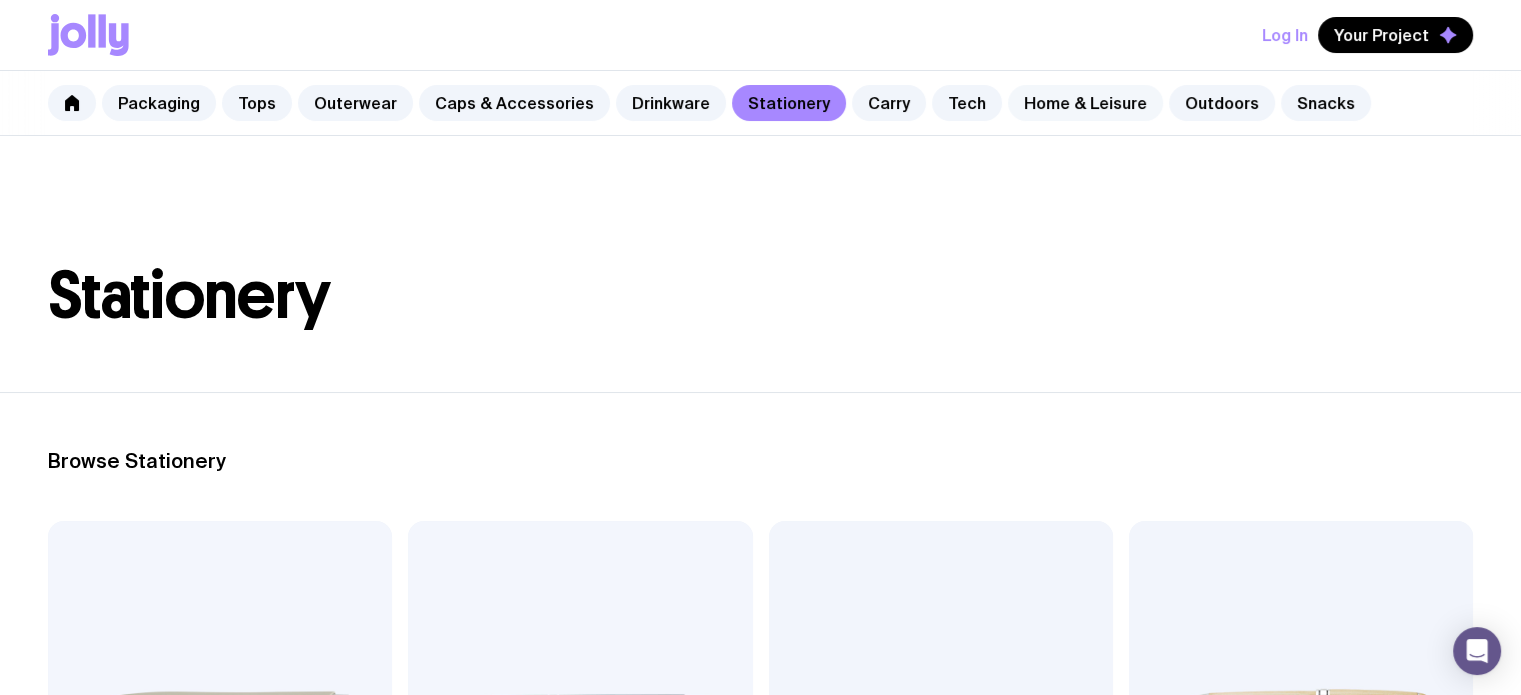 click on "Home & Leisure" 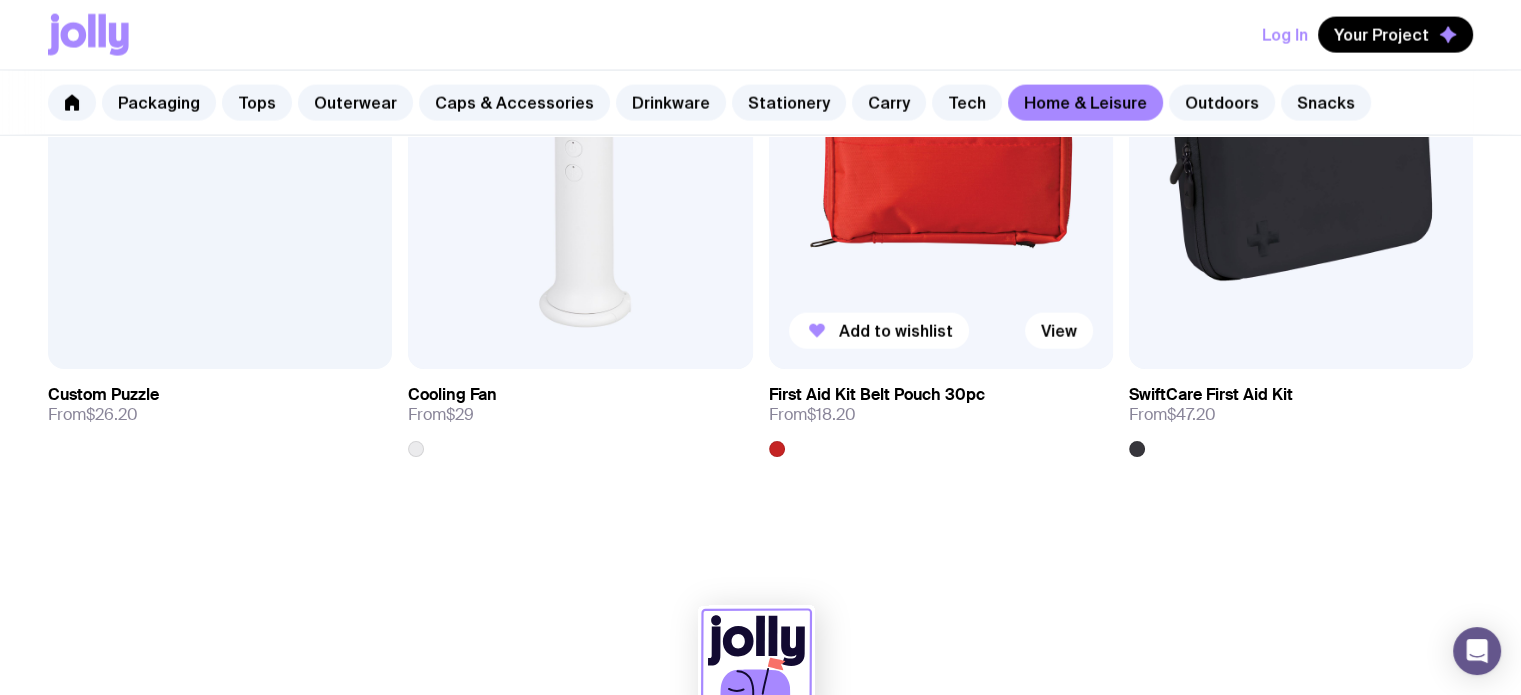 scroll, scrollTop: 4621, scrollLeft: 0, axis: vertical 